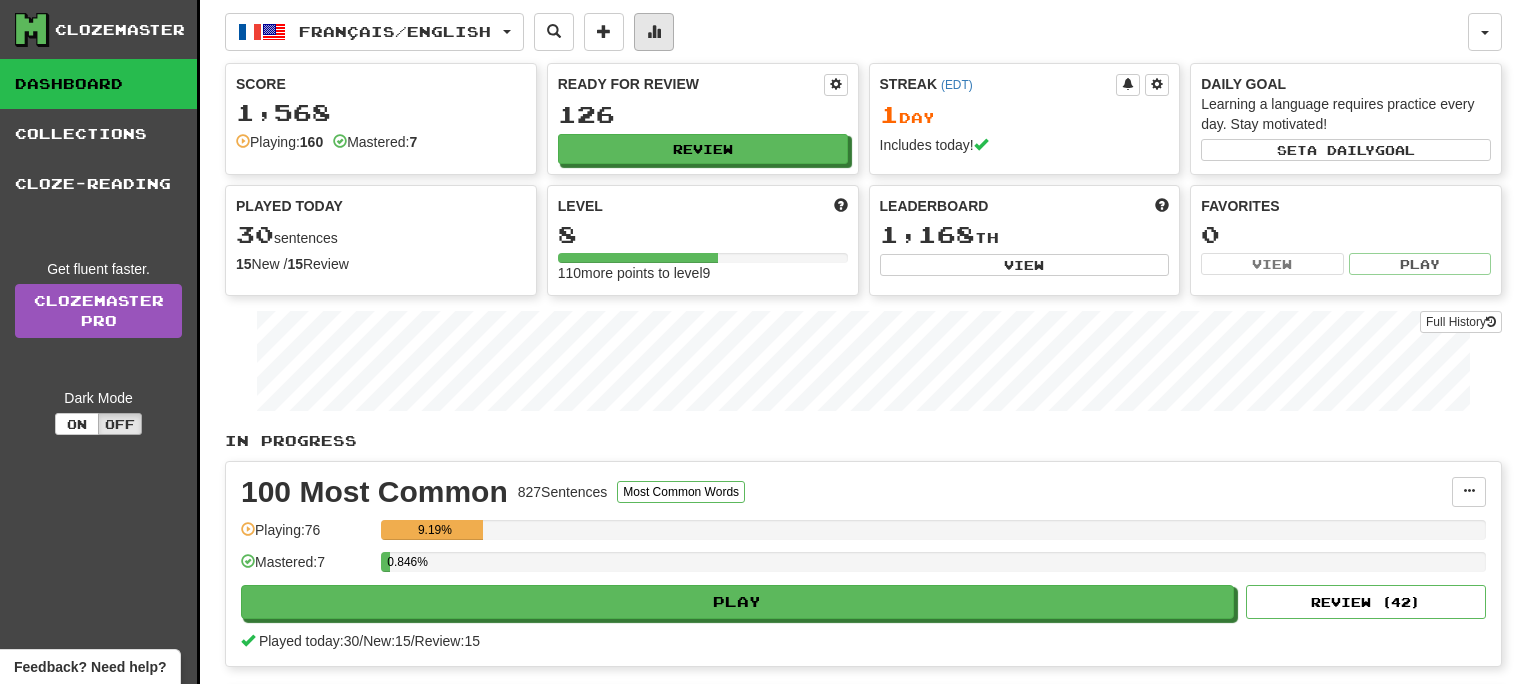 scroll, scrollTop: 0, scrollLeft: 0, axis: both 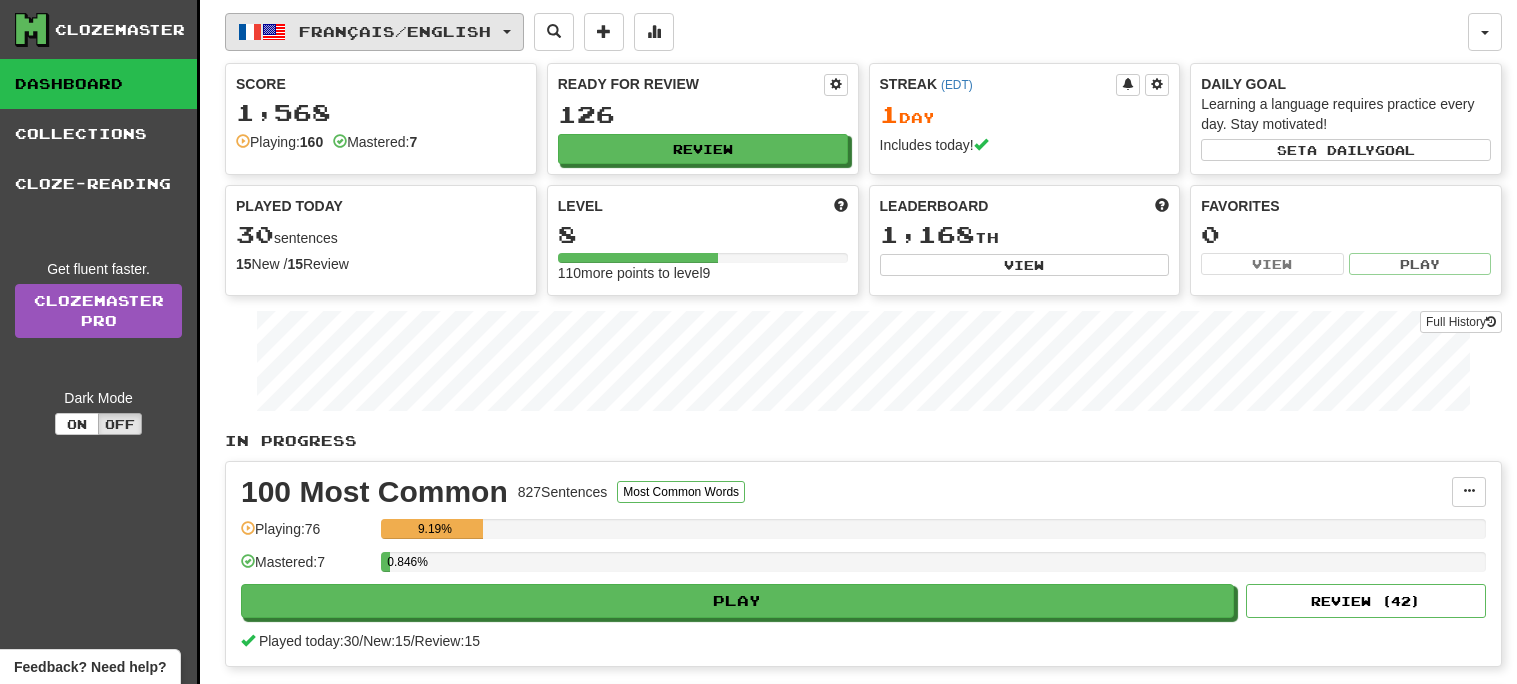 click on "Français  /  English" at bounding box center [374, 32] 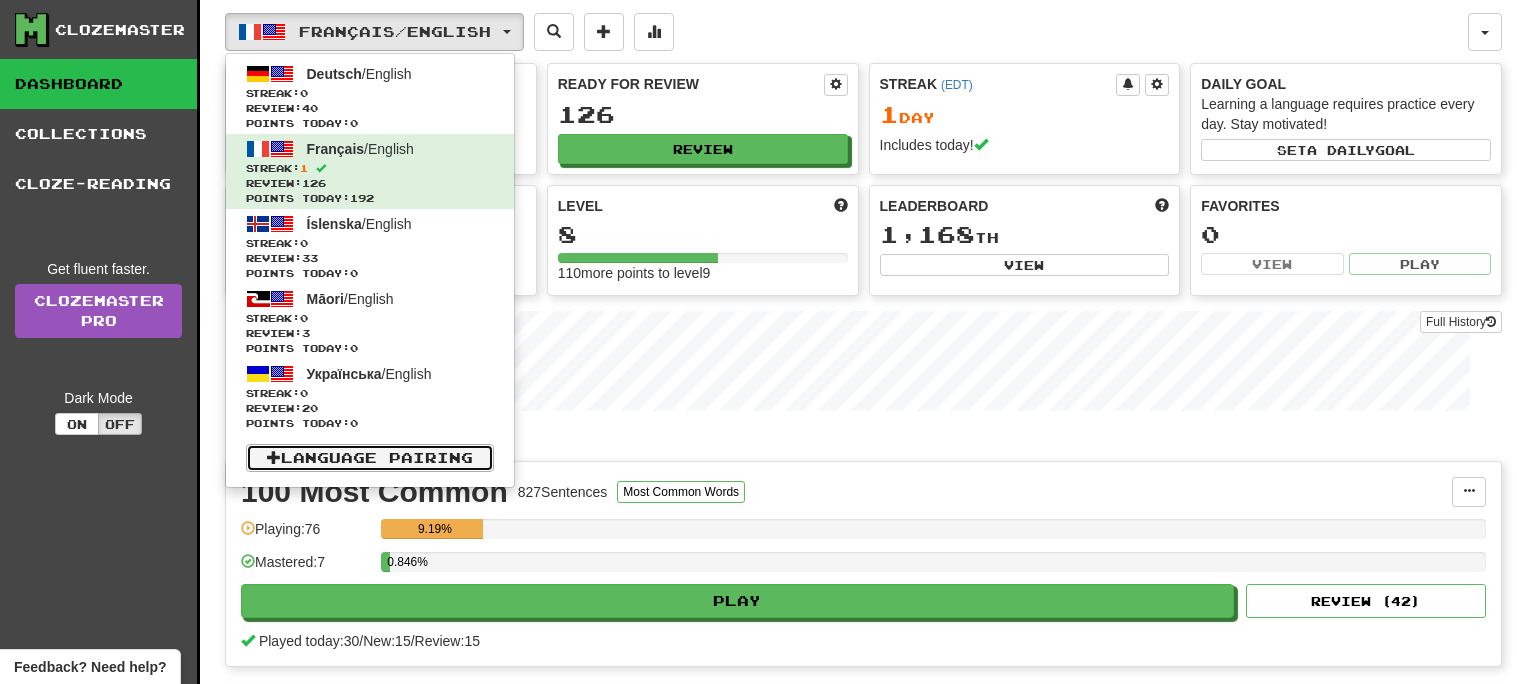 click on "Language Pairing" at bounding box center (370, 458) 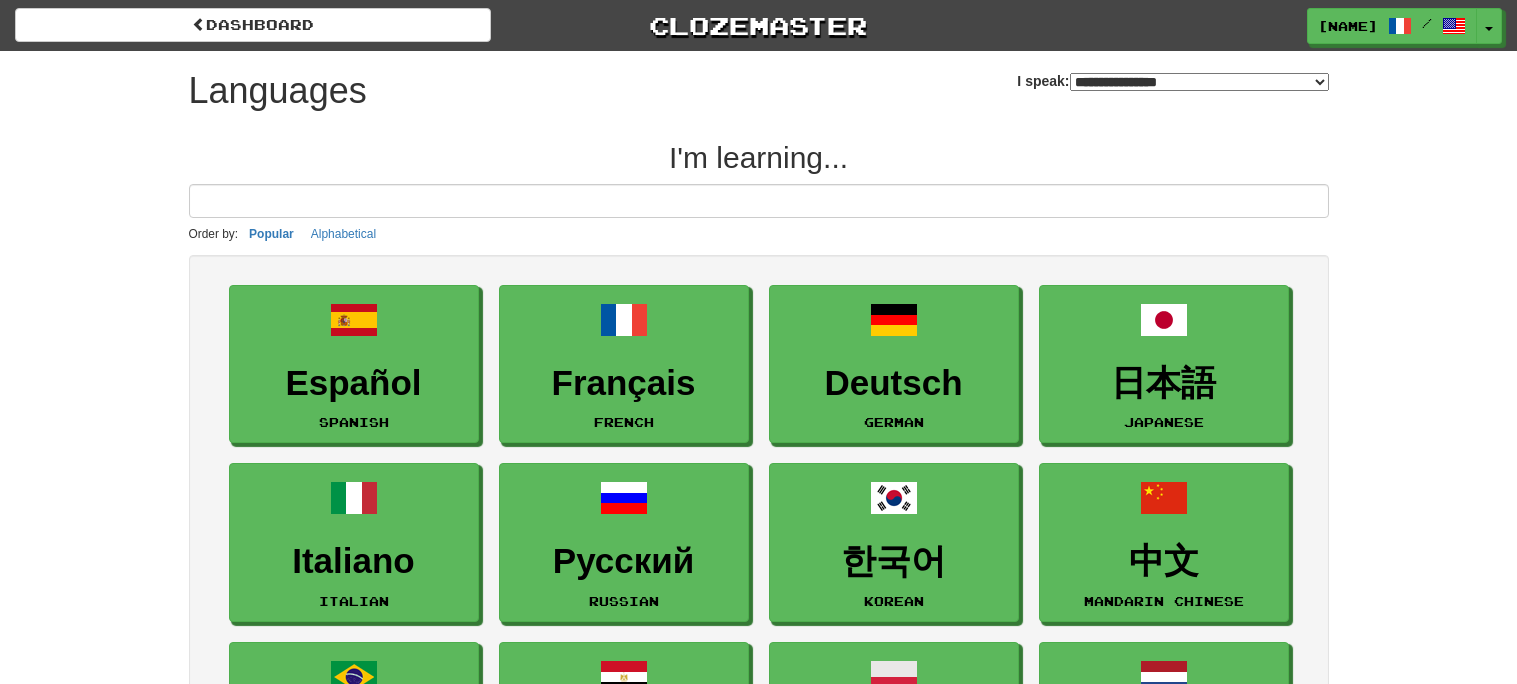select on "*******" 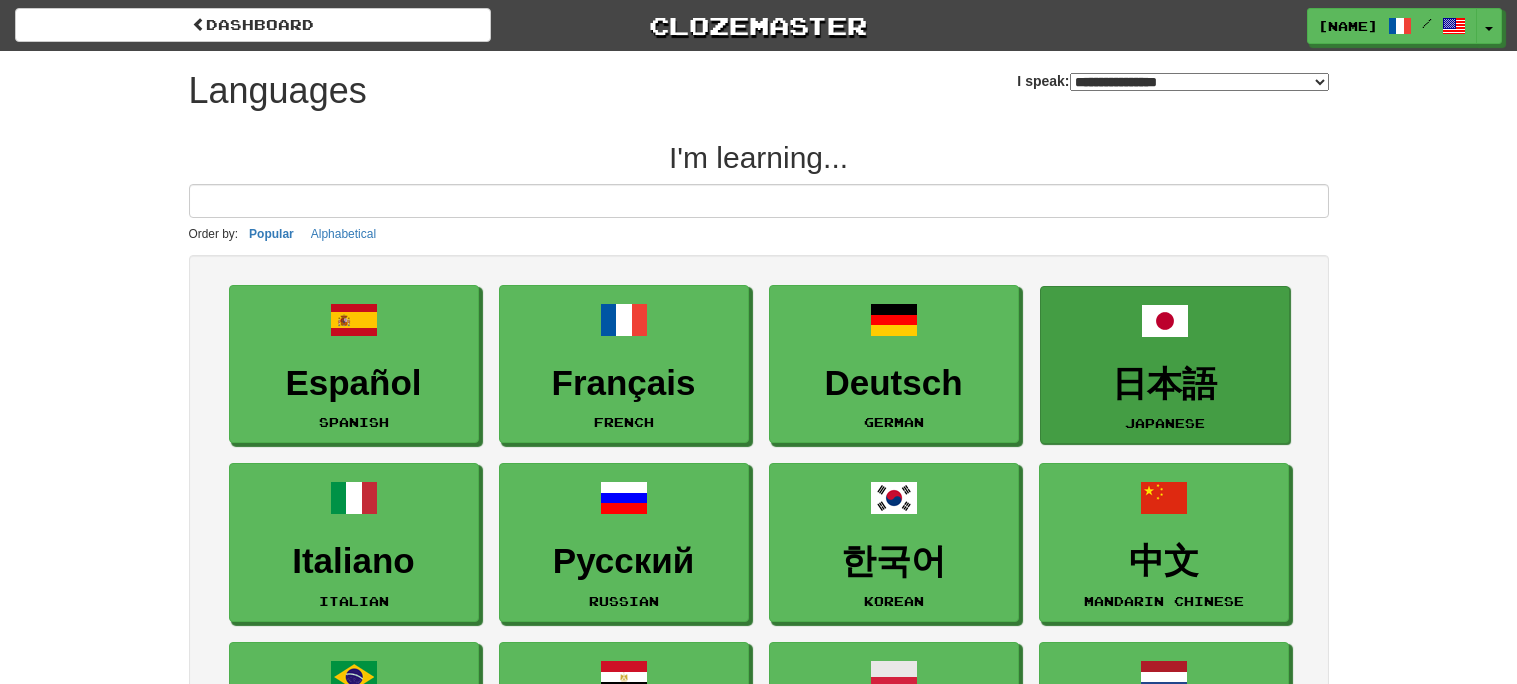 scroll, scrollTop: 108, scrollLeft: 1, axis: both 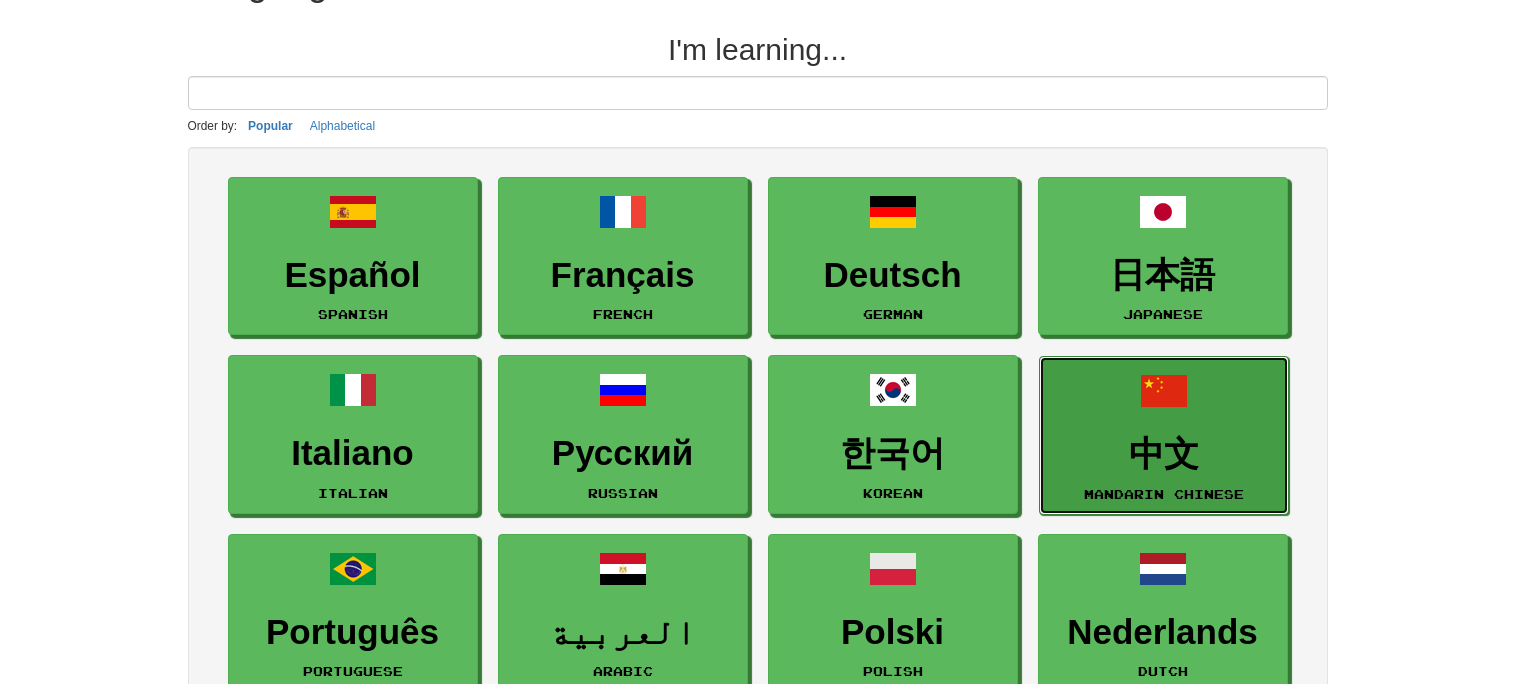 click at bounding box center (1164, 391) 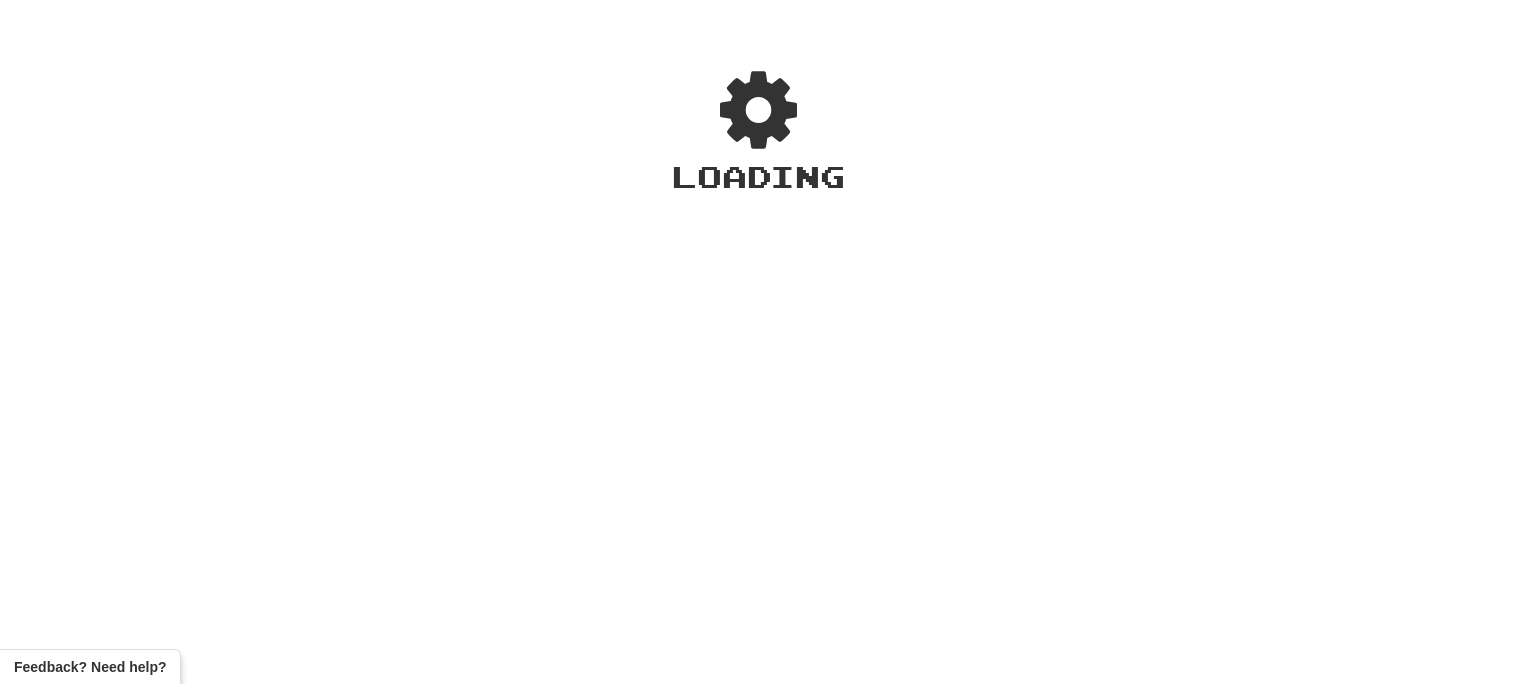 scroll, scrollTop: 0, scrollLeft: 0, axis: both 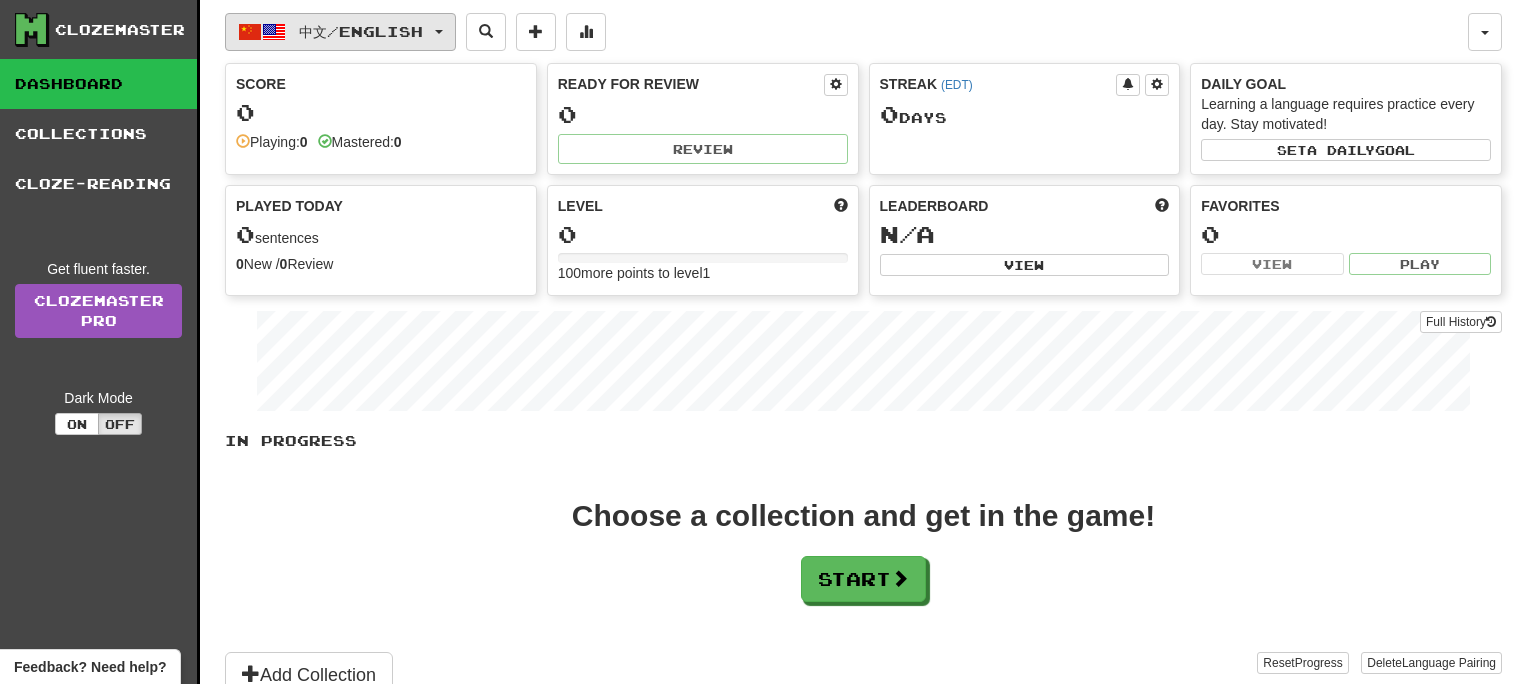 click on "中文  /  English" at bounding box center [340, 32] 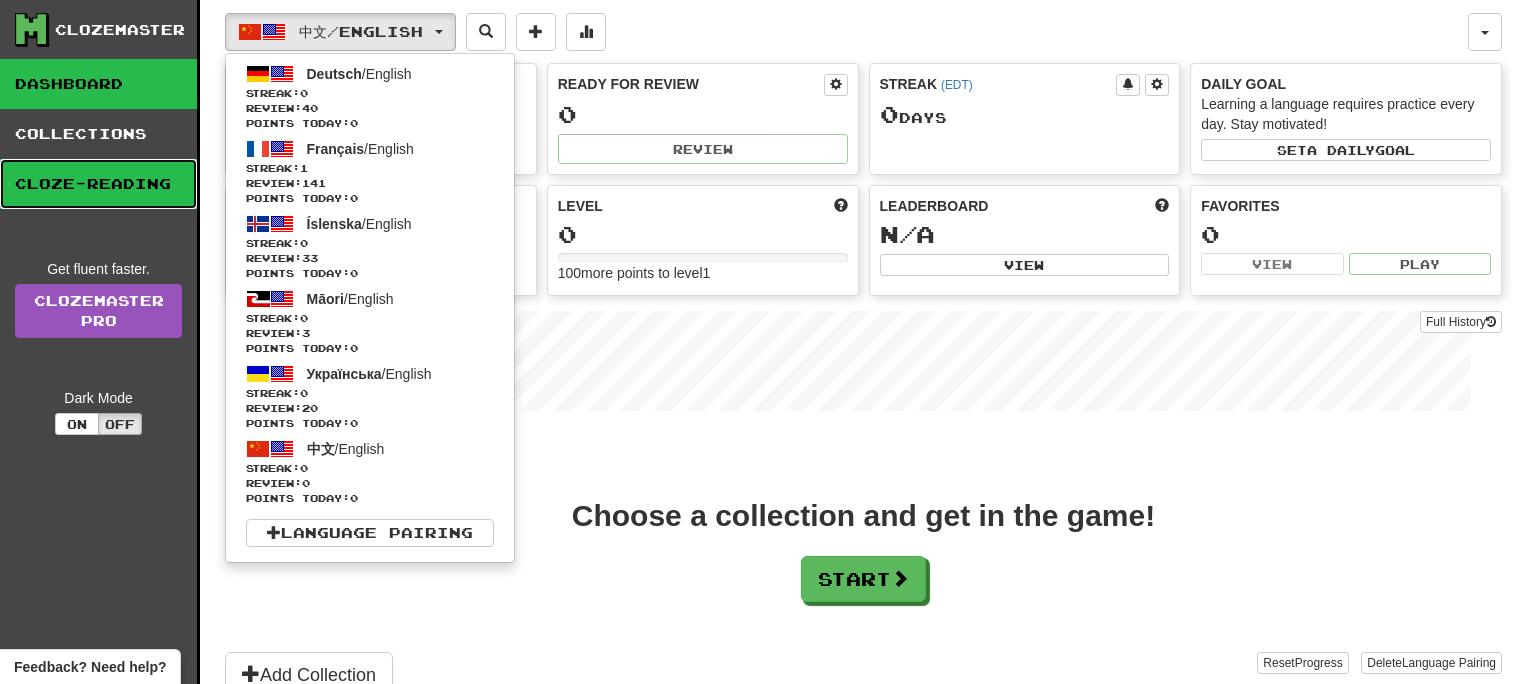 click on "Cloze-Reading" at bounding box center [98, 184] 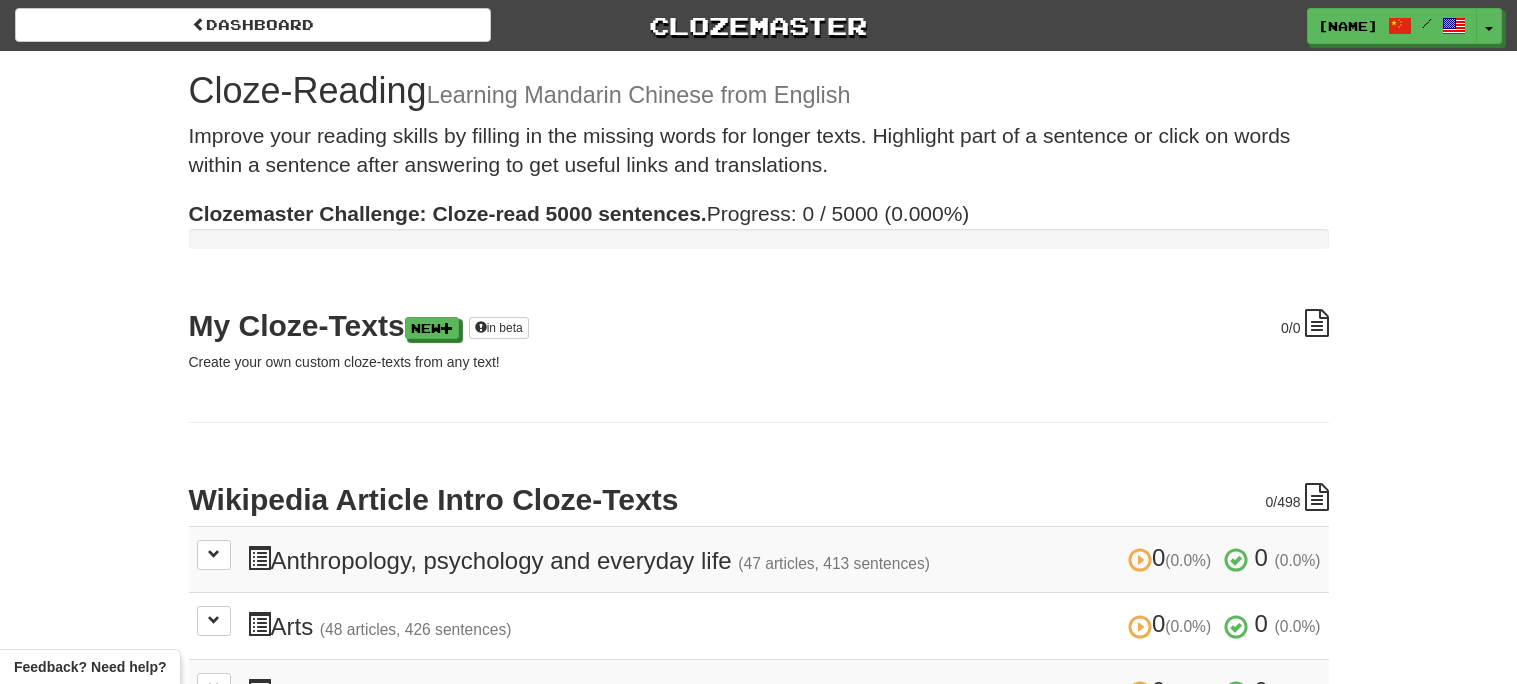 scroll, scrollTop: 0, scrollLeft: 0, axis: both 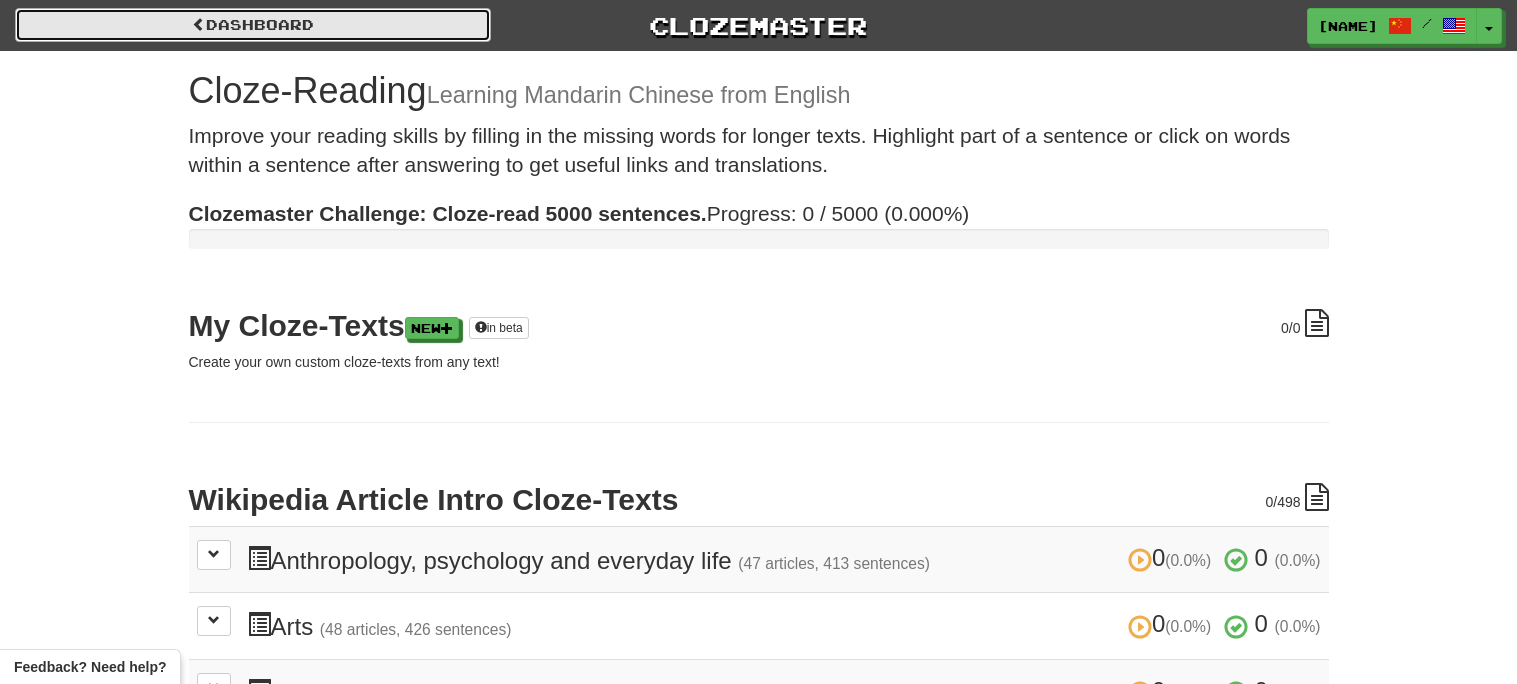 click on "Dashboard" at bounding box center (253, 25) 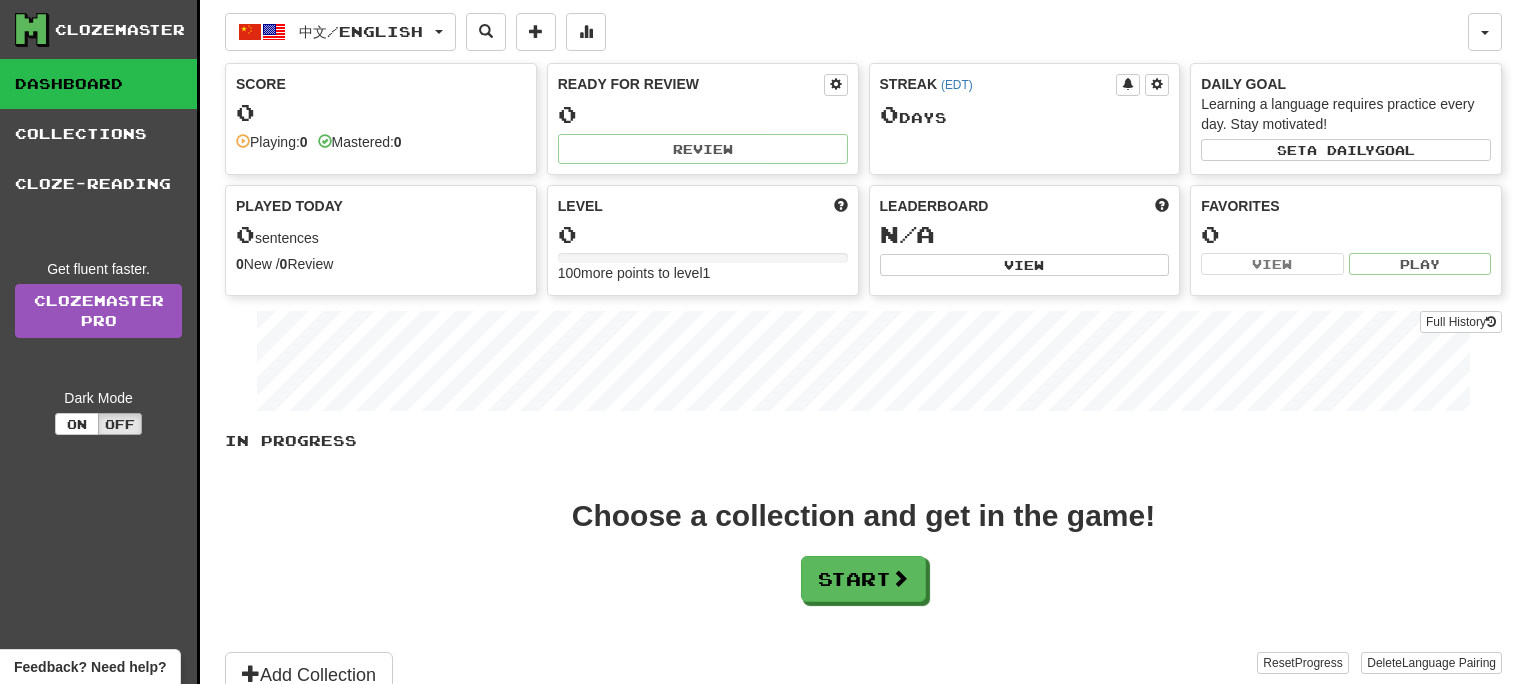 scroll, scrollTop: 0, scrollLeft: 0, axis: both 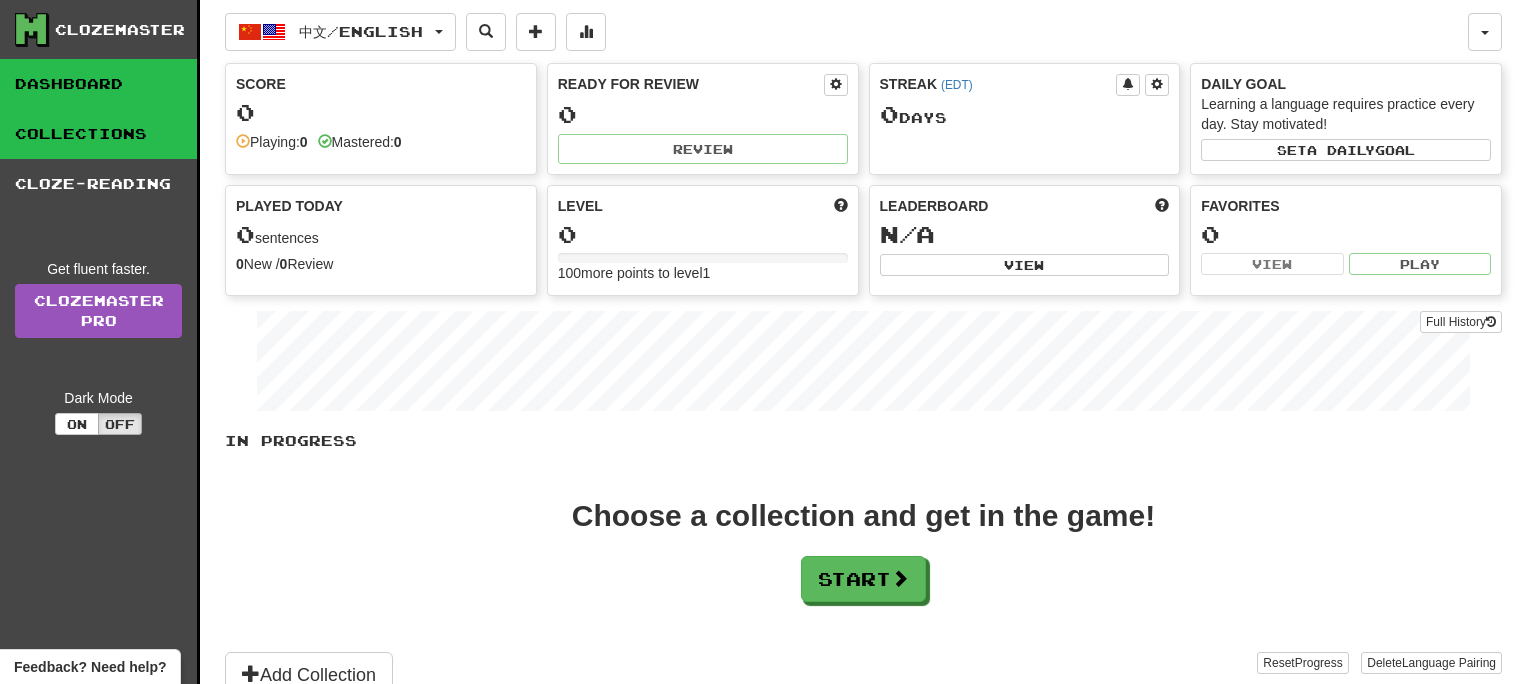 click on "Collections" at bounding box center [98, 134] 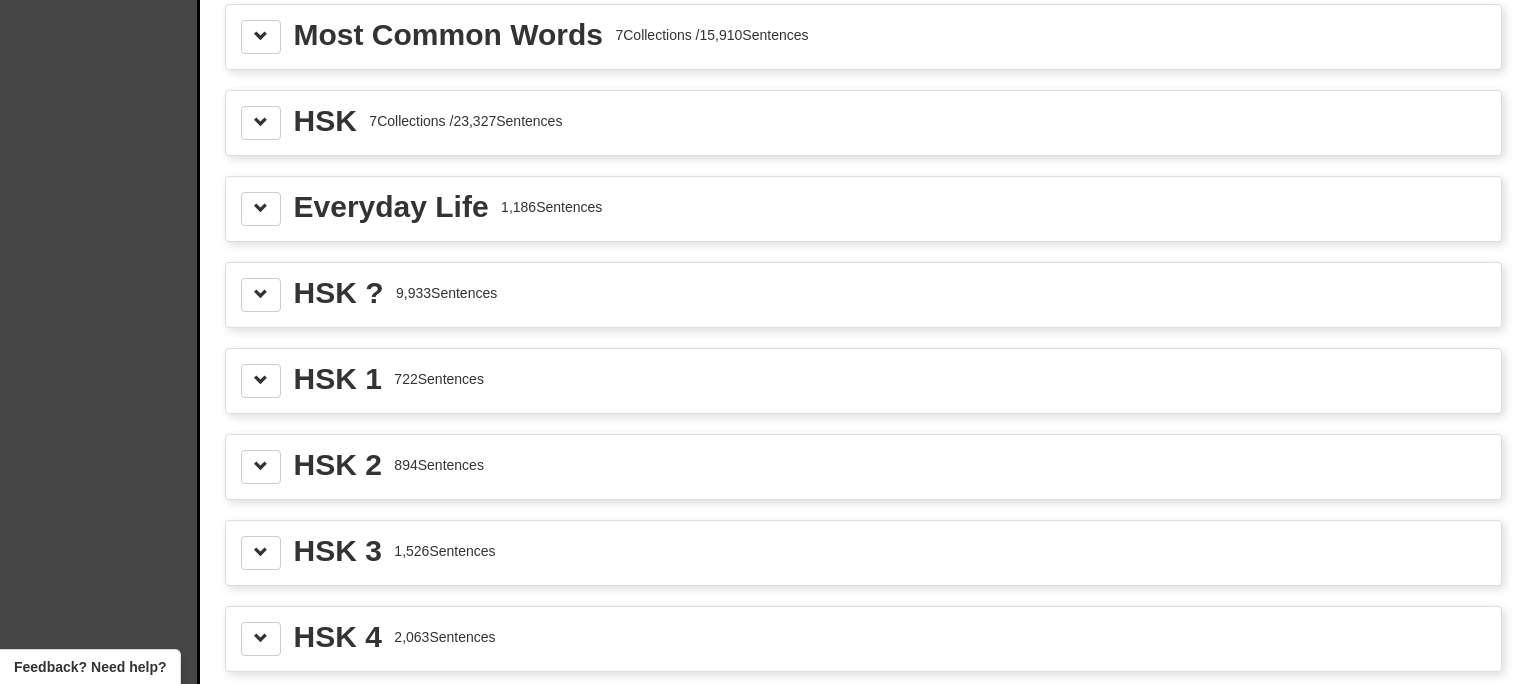 scroll, scrollTop: 2111, scrollLeft: 0, axis: vertical 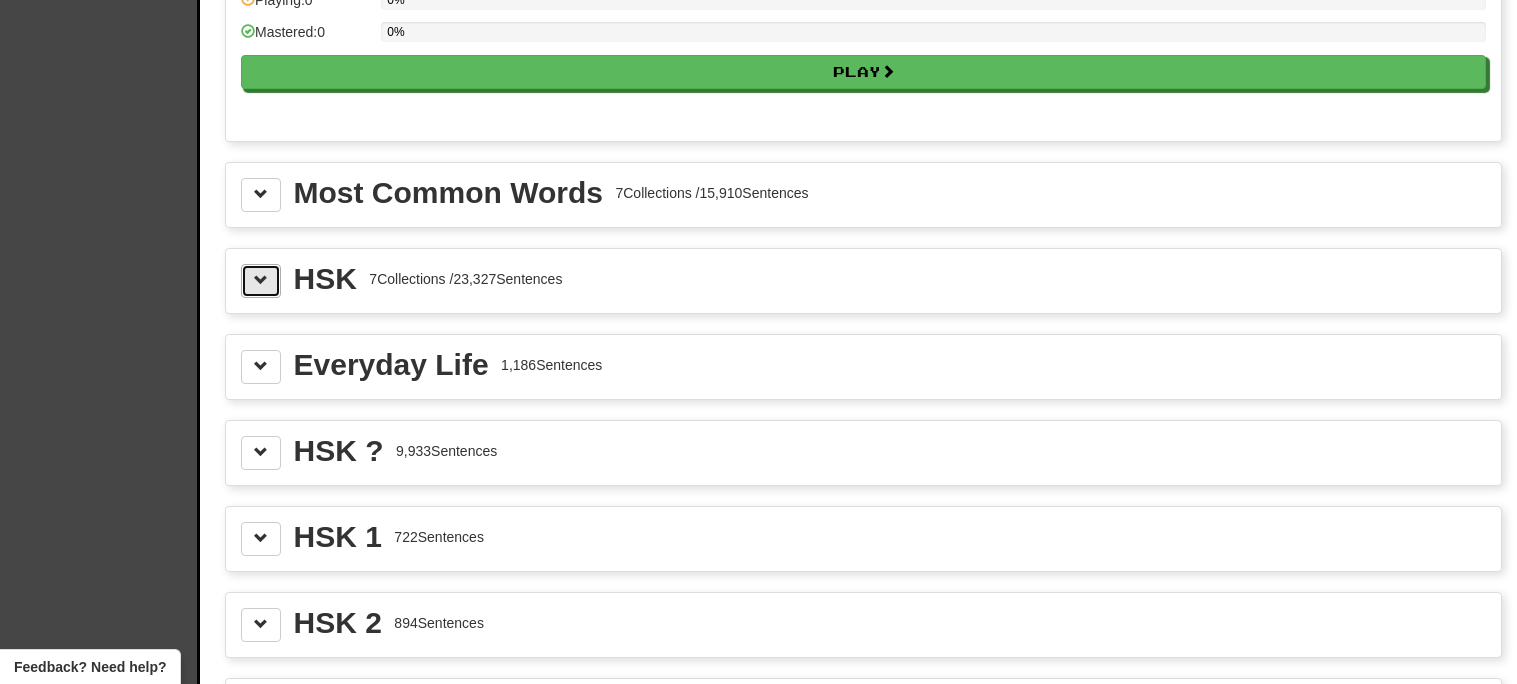 click at bounding box center [261, 281] 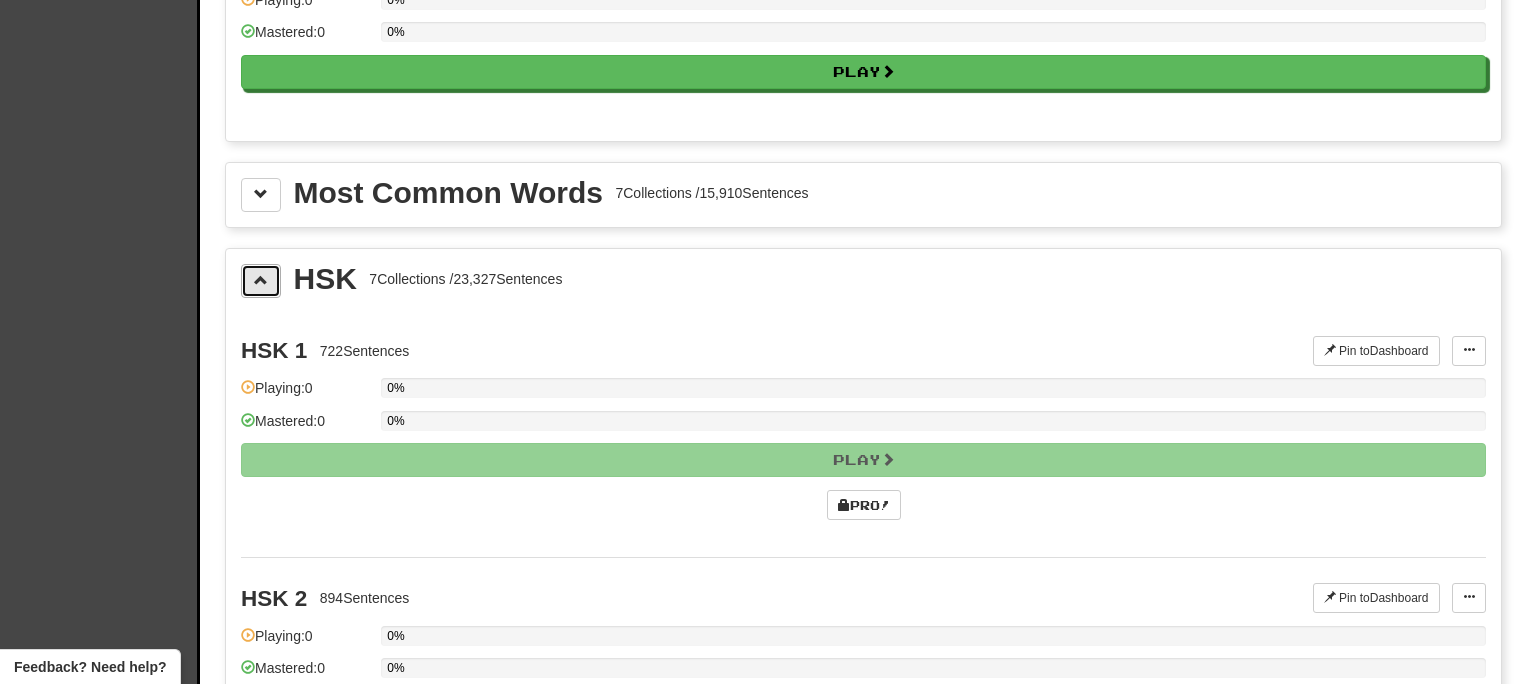 click at bounding box center (261, 280) 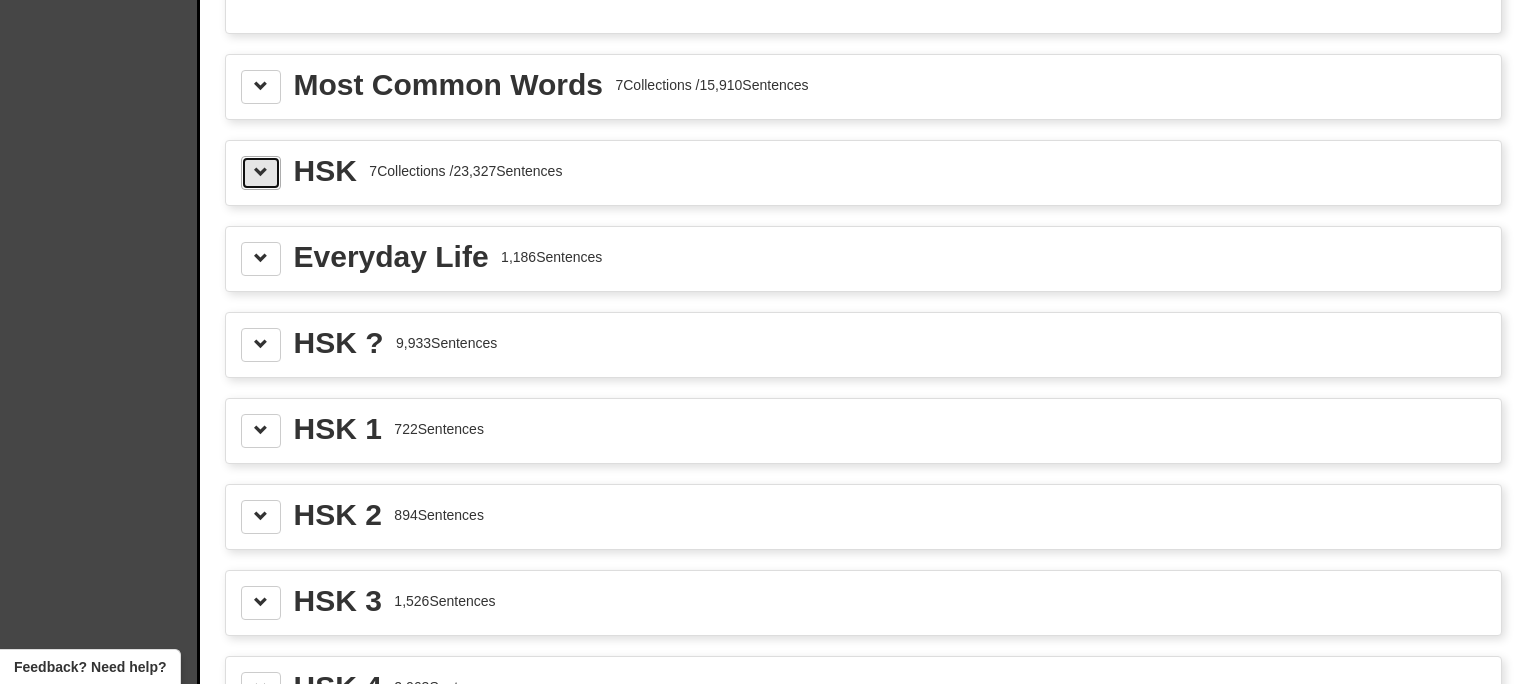scroll, scrollTop: 2224, scrollLeft: 0, axis: vertical 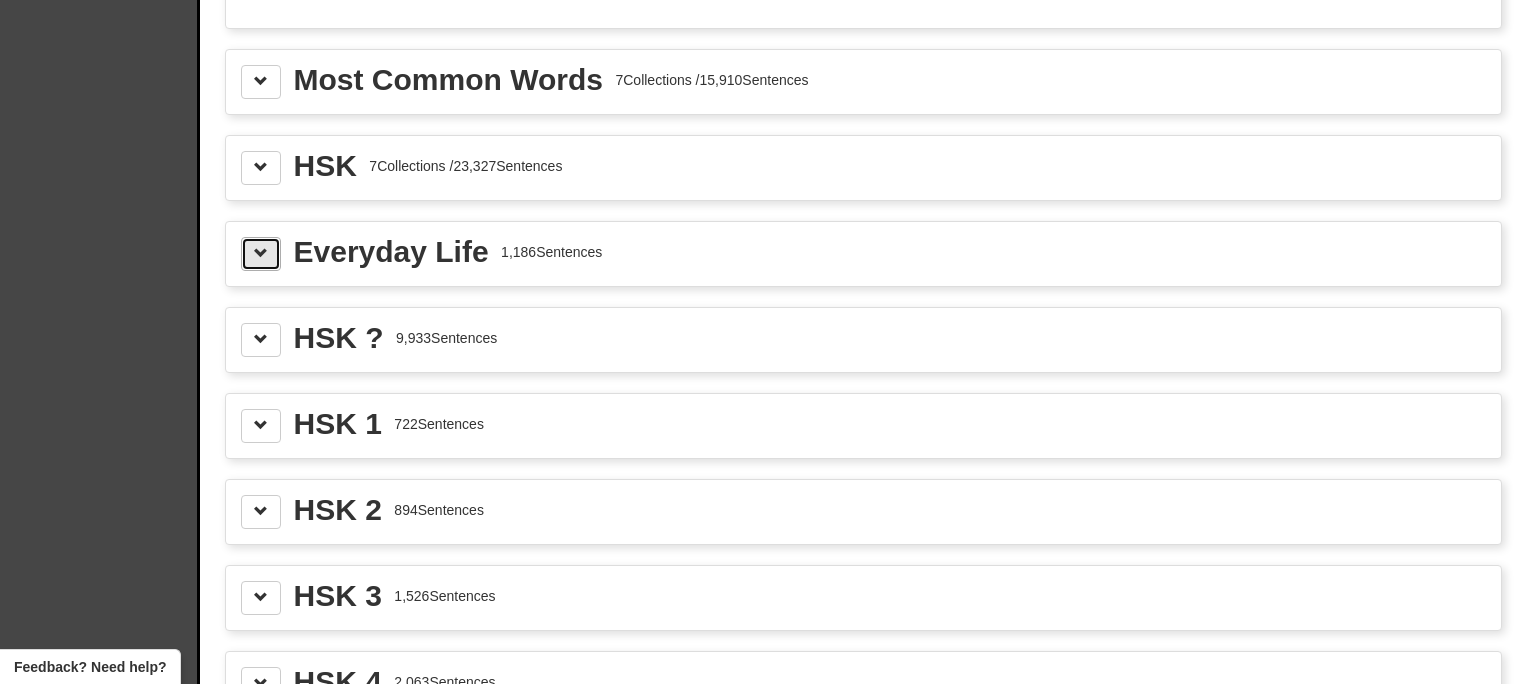 click at bounding box center (261, 253) 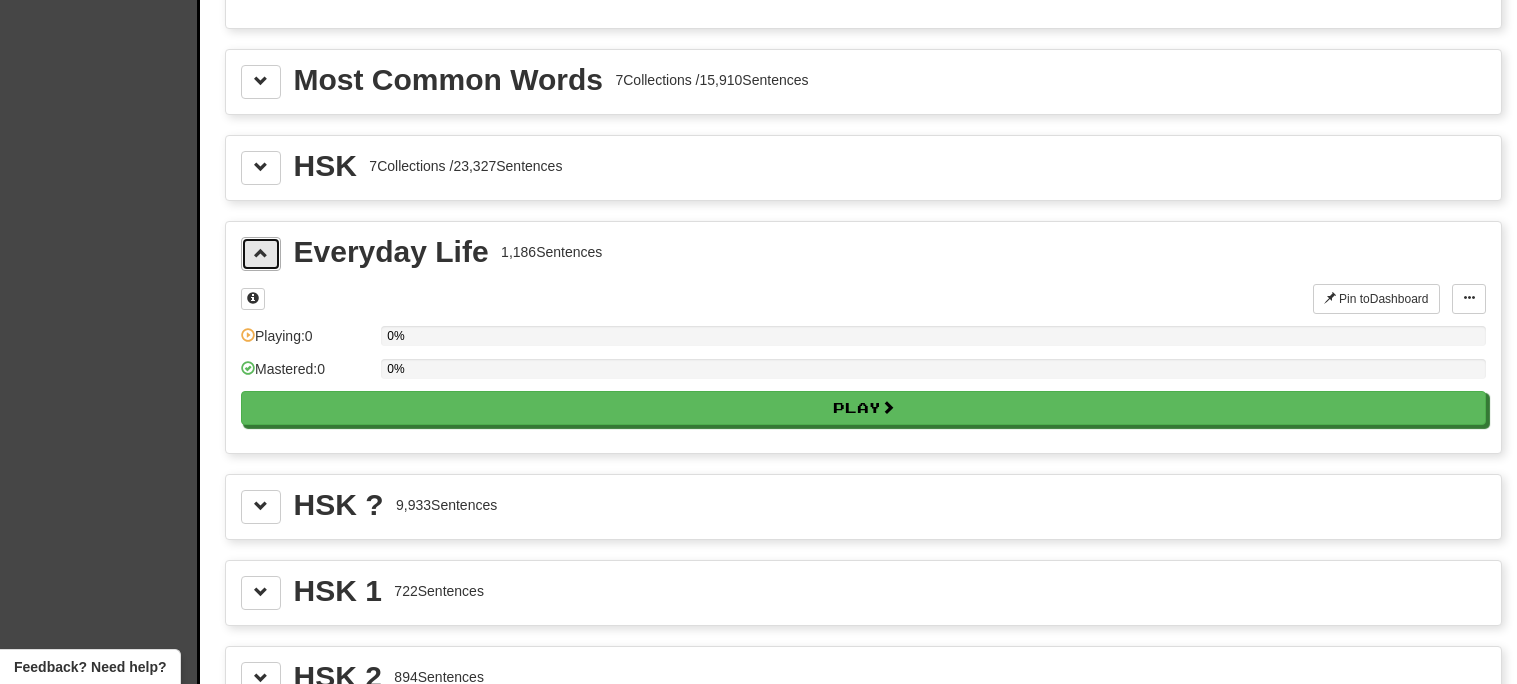 click at bounding box center (261, 253) 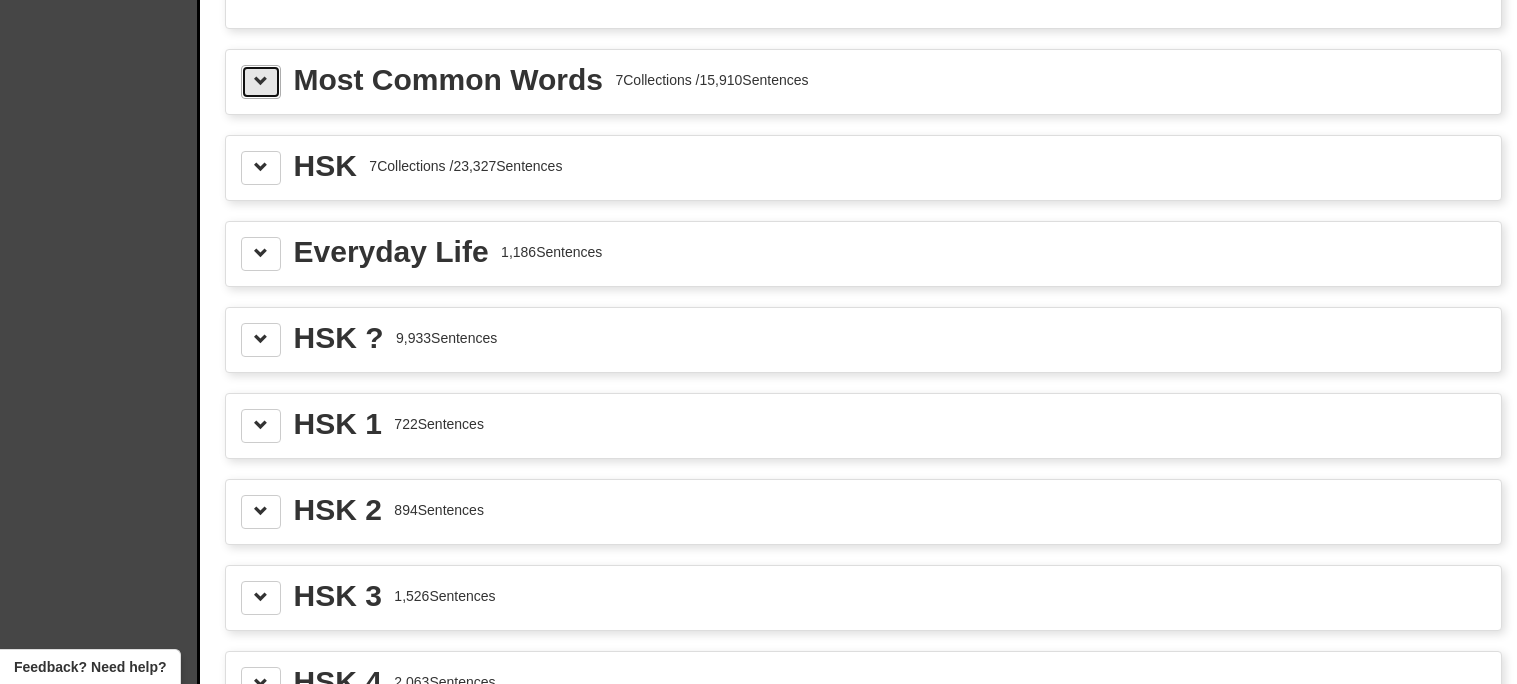 click at bounding box center (261, 82) 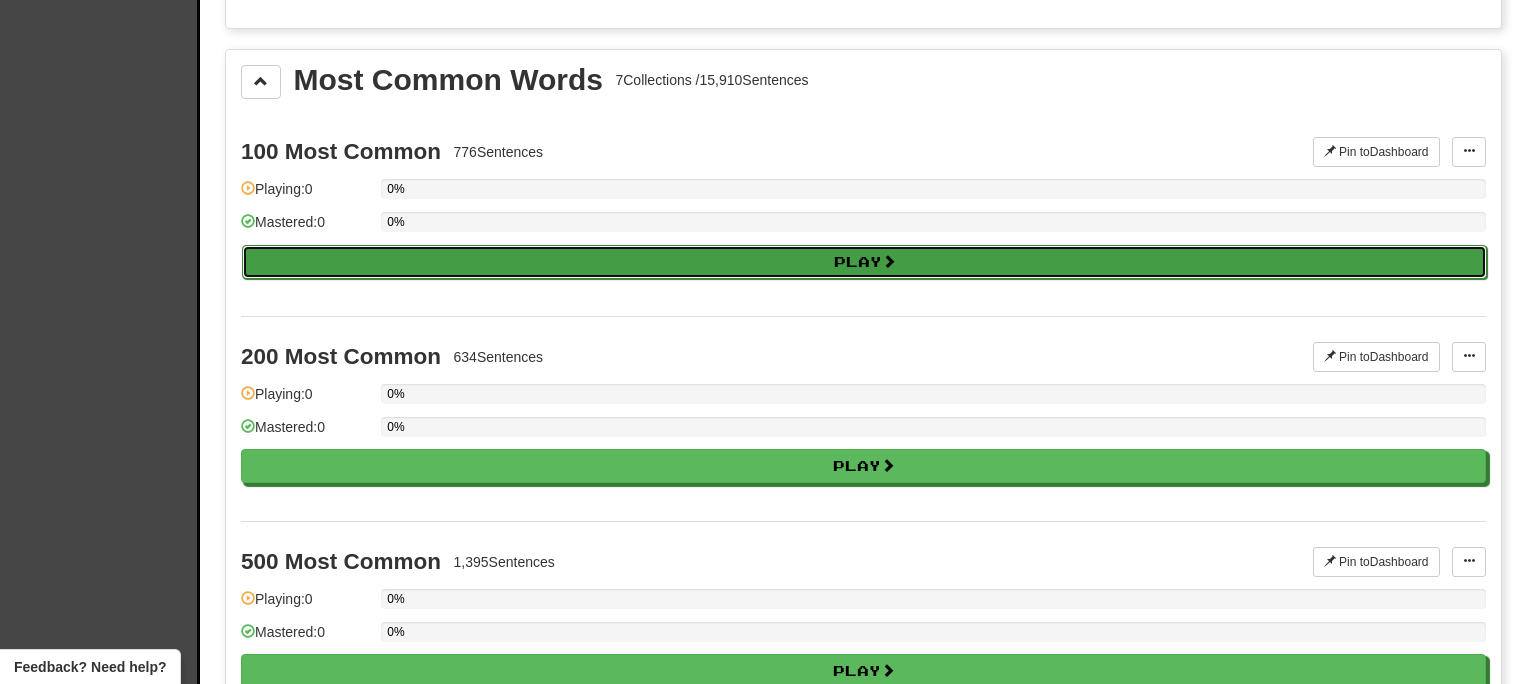 click on "Play" at bounding box center (864, 262) 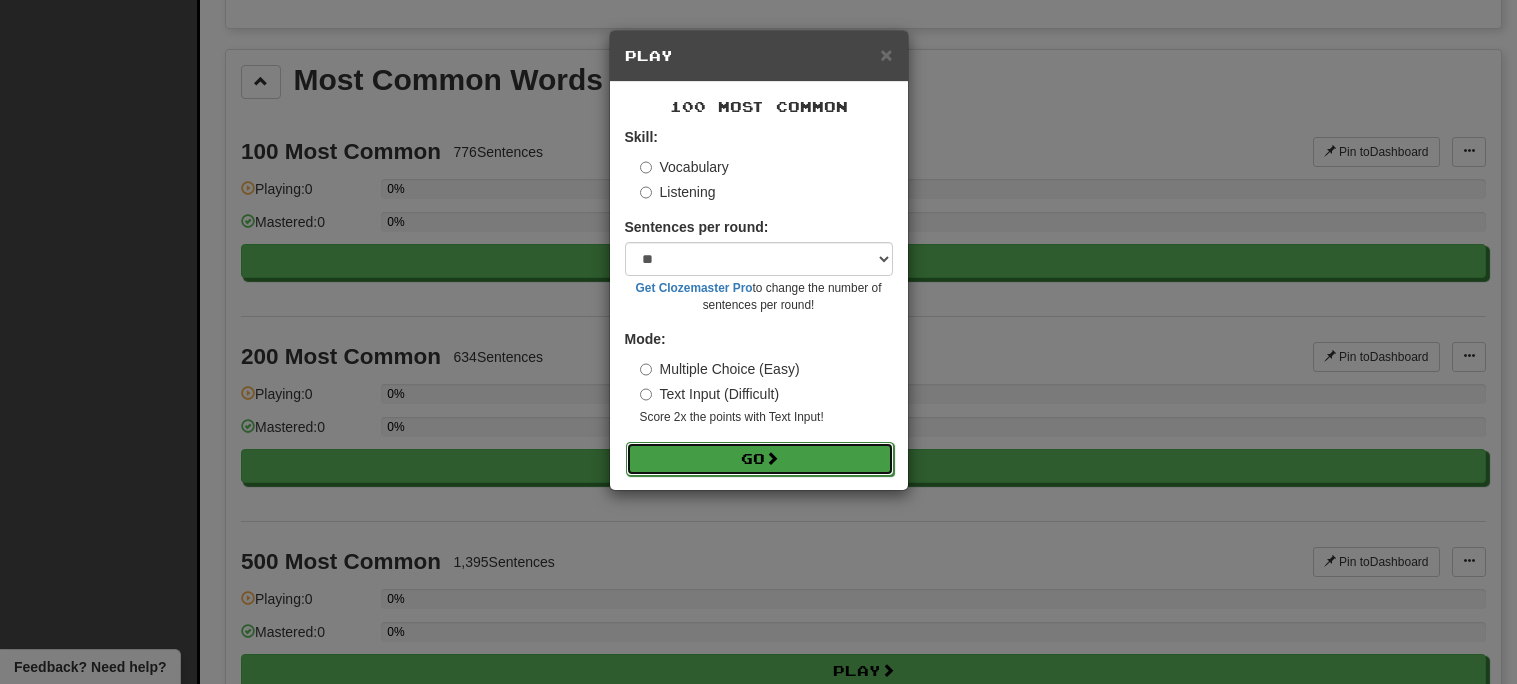 click at bounding box center (772, 458) 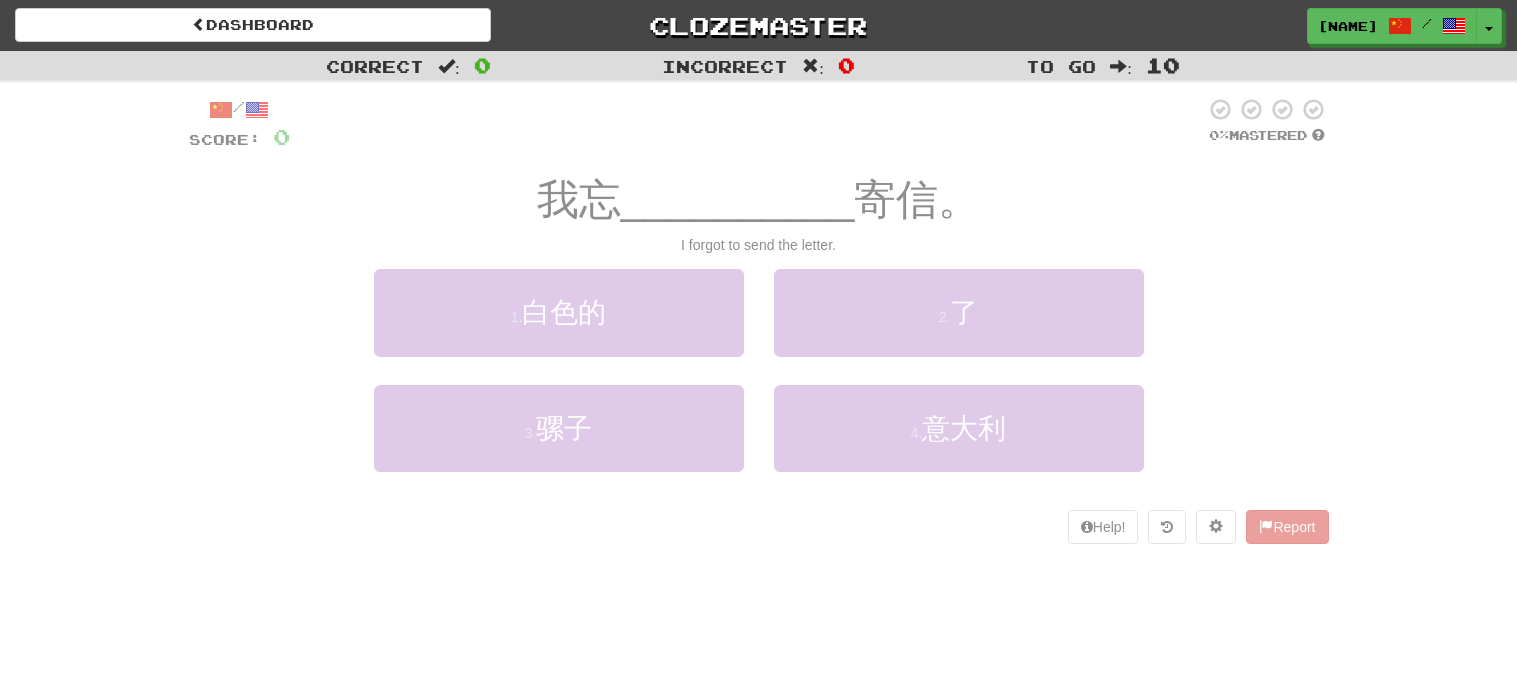 scroll, scrollTop: 0, scrollLeft: 0, axis: both 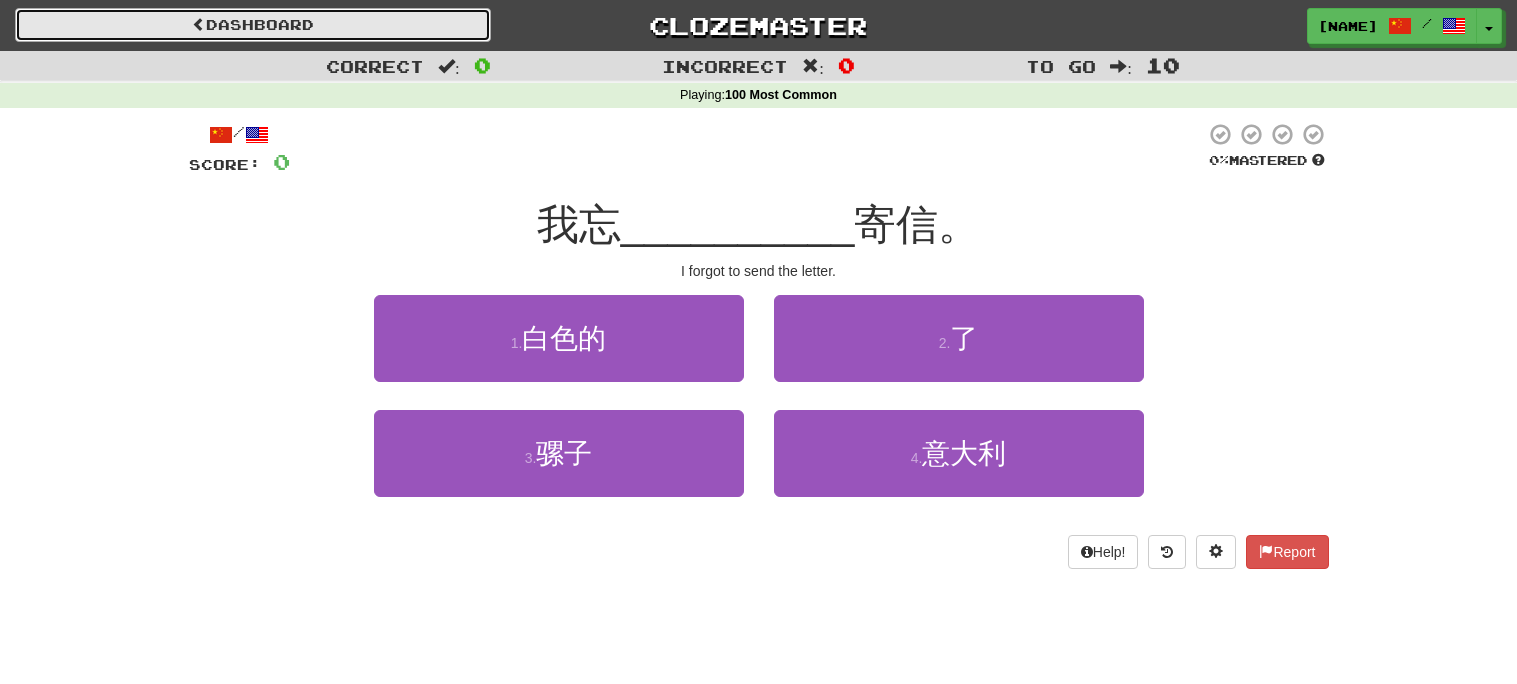 click on "Dashboard" at bounding box center [253, 25] 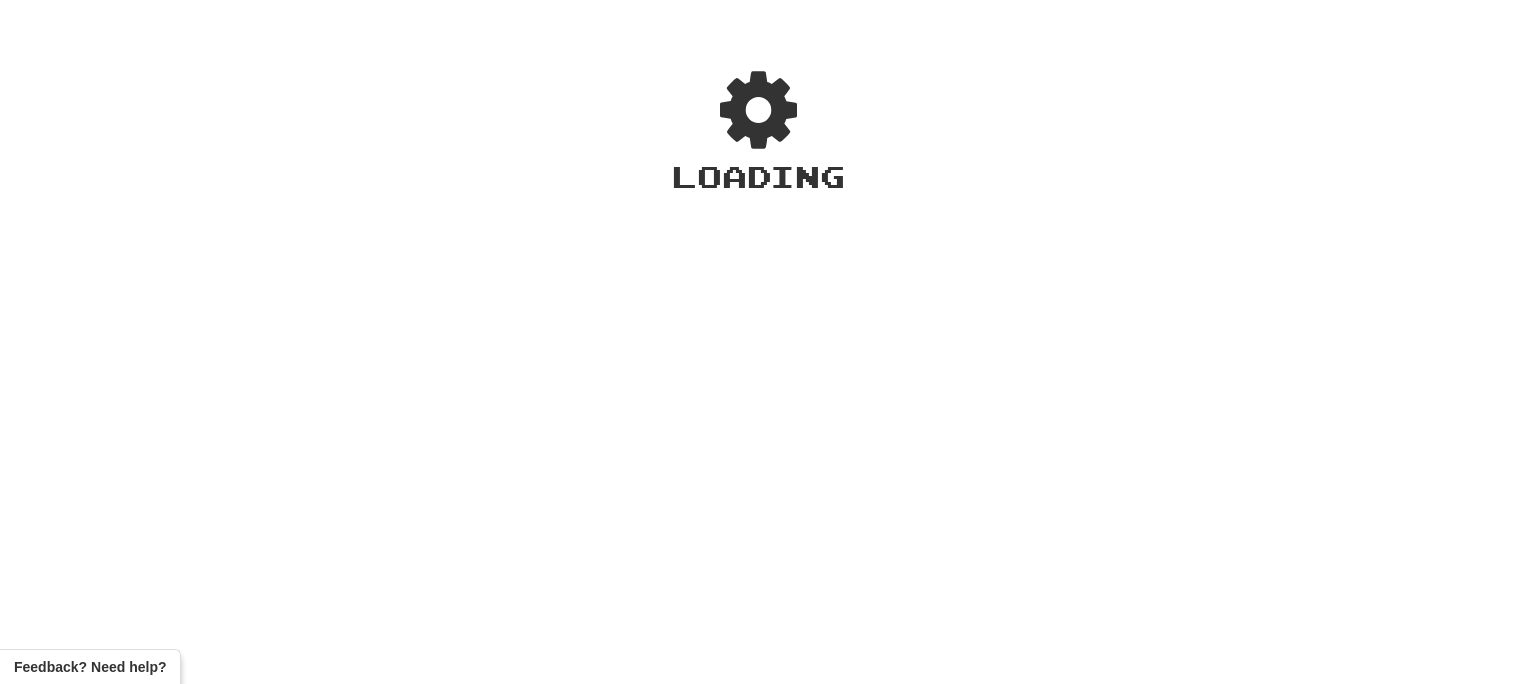 scroll, scrollTop: 0, scrollLeft: 0, axis: both 